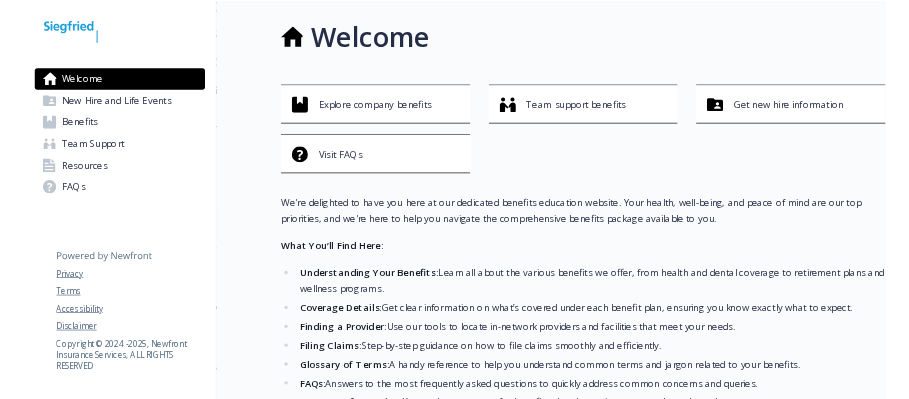 scroll, scrollTop: 0, scrollLeft: 0, axis: both 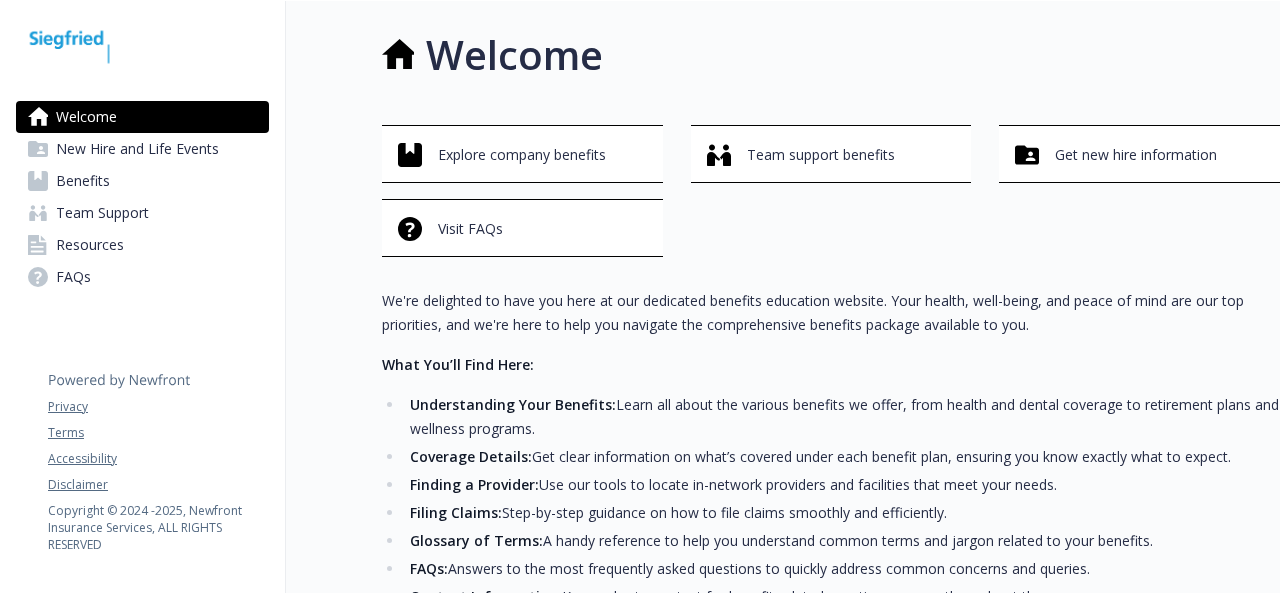 click on "Benefits" at bounding box center [83, 181] 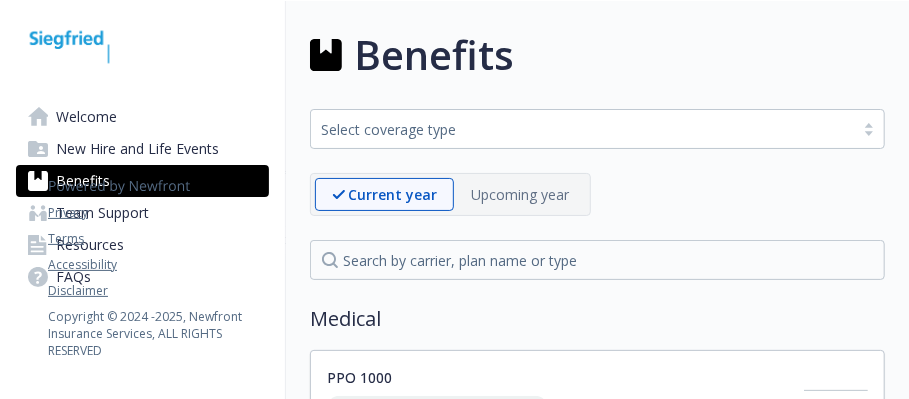 scroll, scrollTop: 0, scrollLeft: 15, axis: horizontal 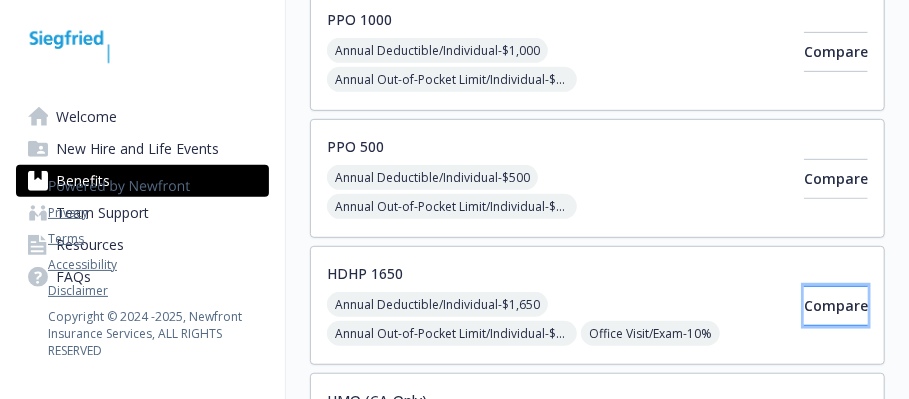 click on "Compare" at bounding box center (836, 306) 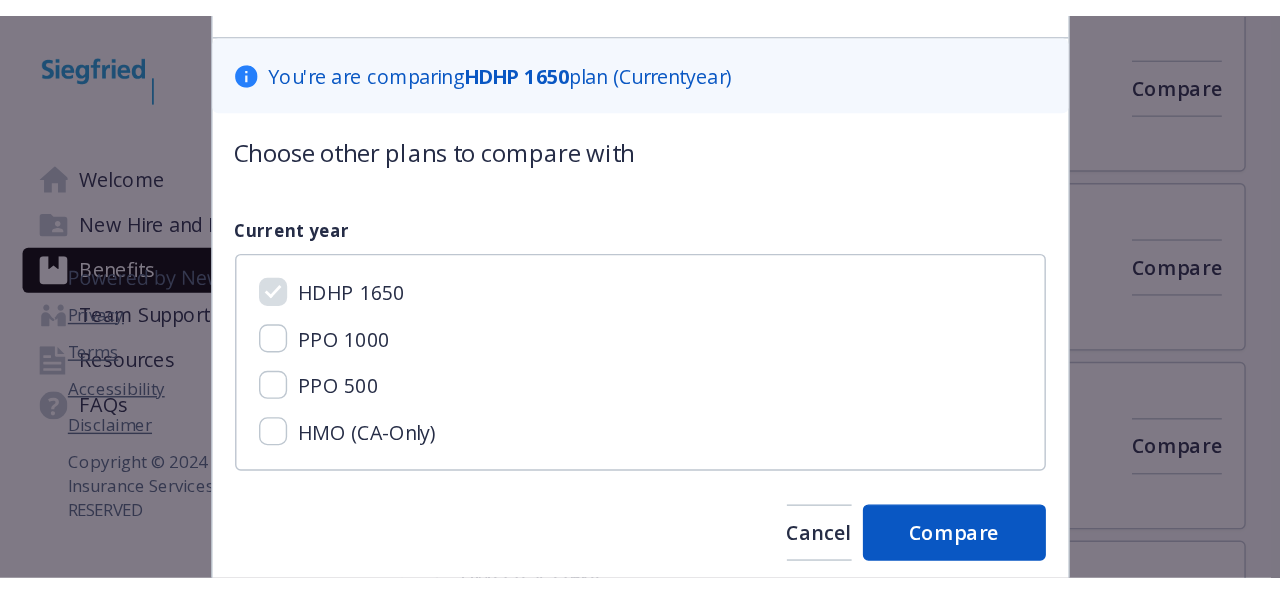 scroll, scrollTop: 114, scrollLeft: 0, axis: vertical 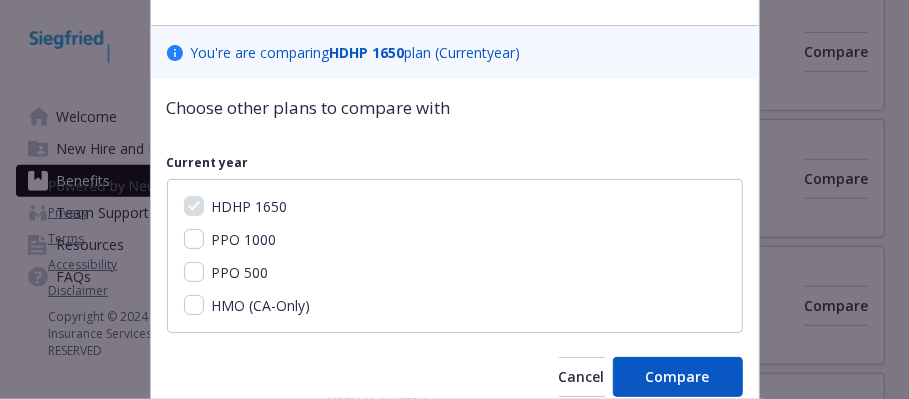 click on "PPO 1000" at bounding box center (244, 239) 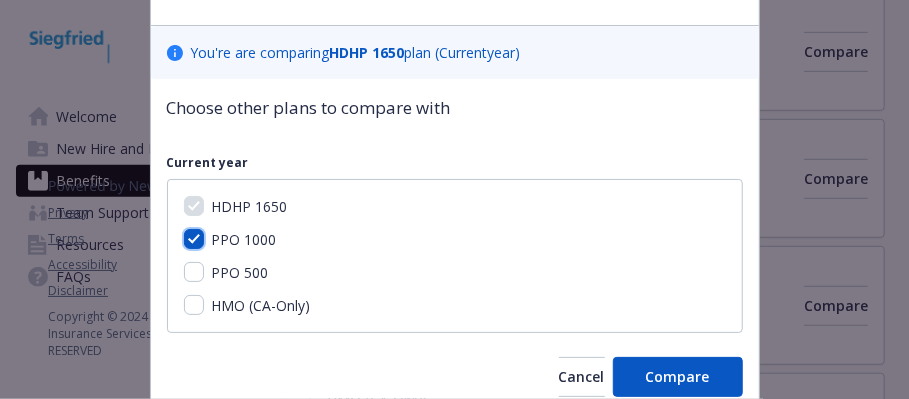 checkbox on "true" 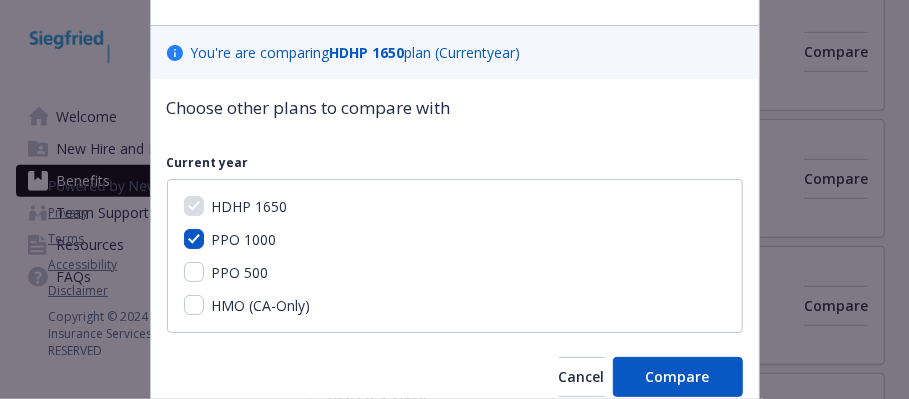 click on "Choose other plans to compare with Current year HDHP 1650 PPO 1000 PPO 500 HMO (CA-Only) Cancel Compare" at bounding box center (455, 246) 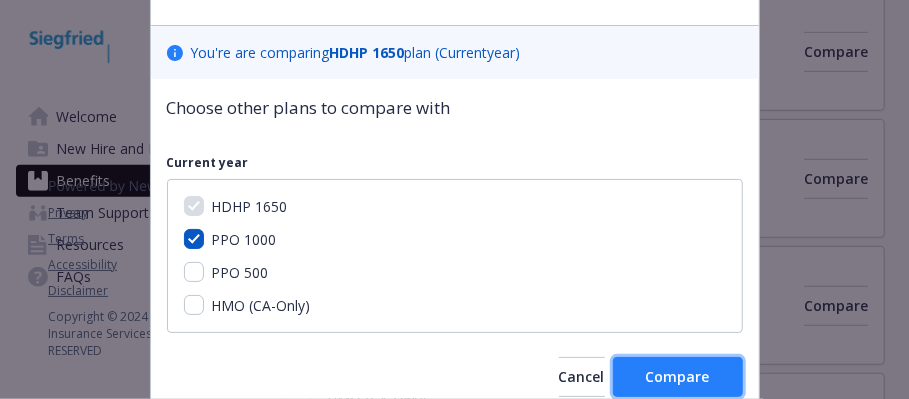 click on "Compare" at bounding box center [678, 376] 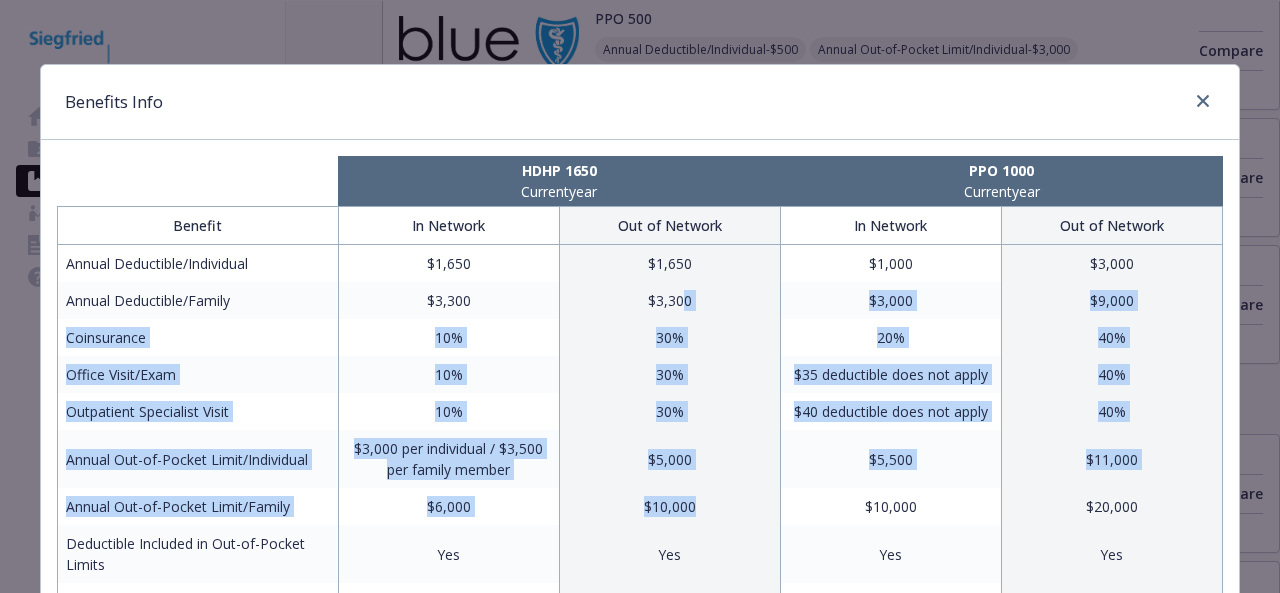 drag, startPoint x: 749, startPoint y: 497, endPoint x: 674, endPoint y: 302, distance: 208.92583 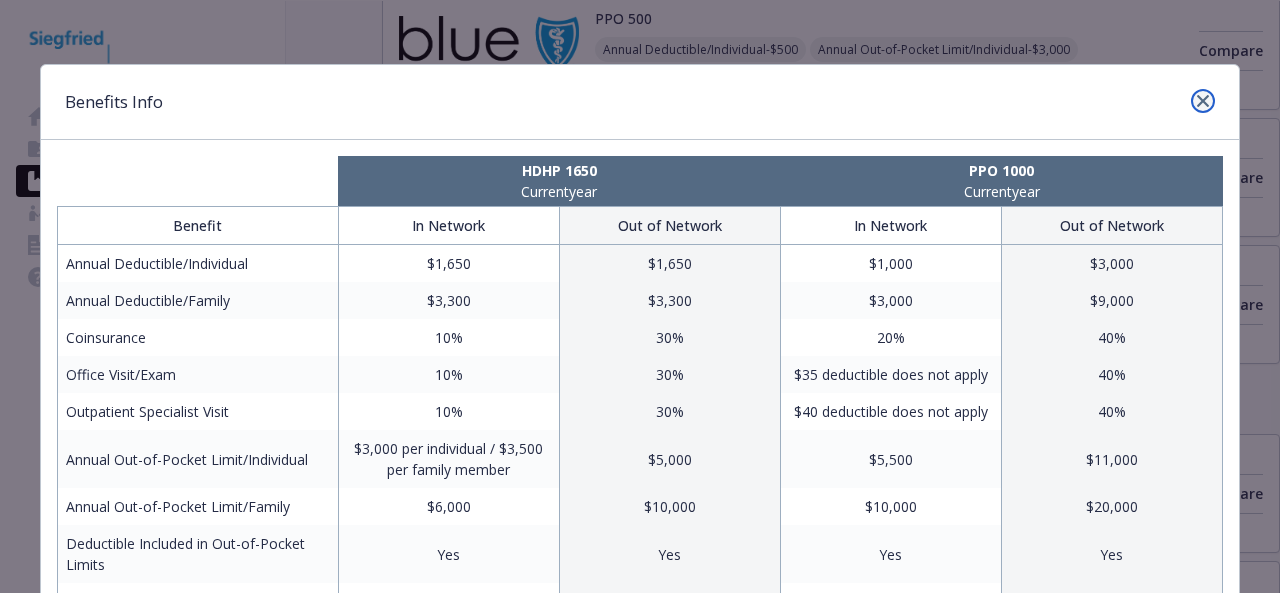 click at bounding box center (1203, 101) 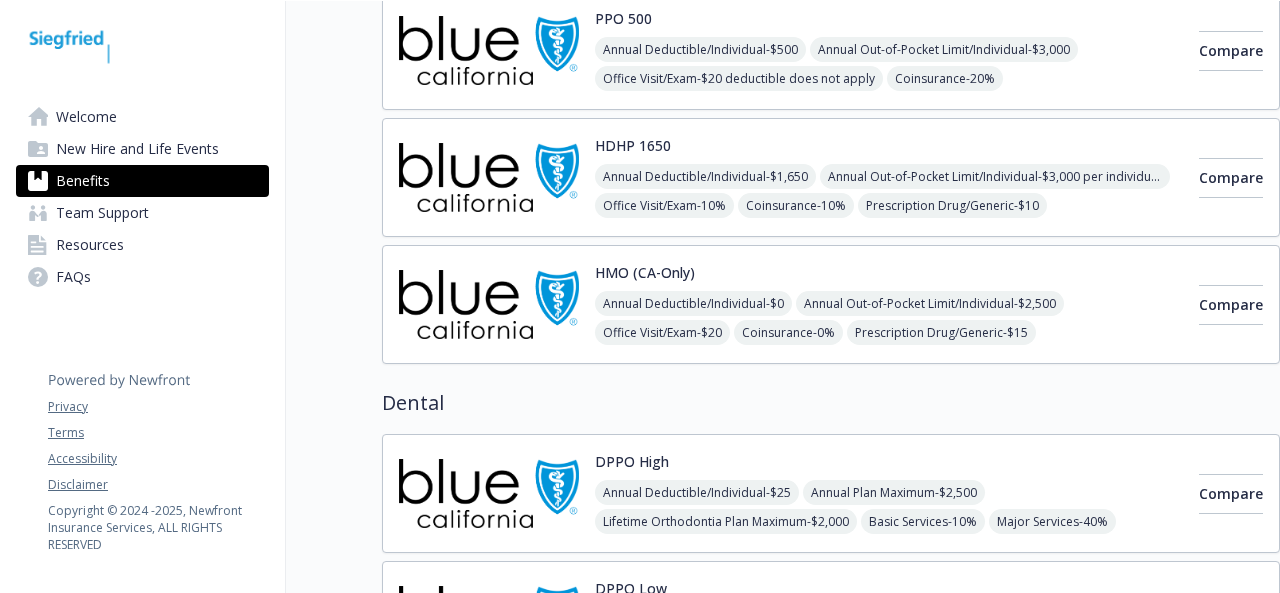 click on "HMO (CA-Only) Annual Deductible/Individual  -  $0 Annual Out-of-Pocket Limit/Individual  -  $[NUMBER] Office Visit/Exam  -  $[NUMBER] Coinsurance  -  0% Prescription Drug/Generic  -  $[NUMBER] Prescription Drug/Brand Formulary  -  $[NUMBER] Prescription Drug/Brand Non-Formulary  -  $[NUMBER] Prescription Drug/Specialty  -  20% up to $[NUMBER]/prescription" at bounding box center (791, 304) 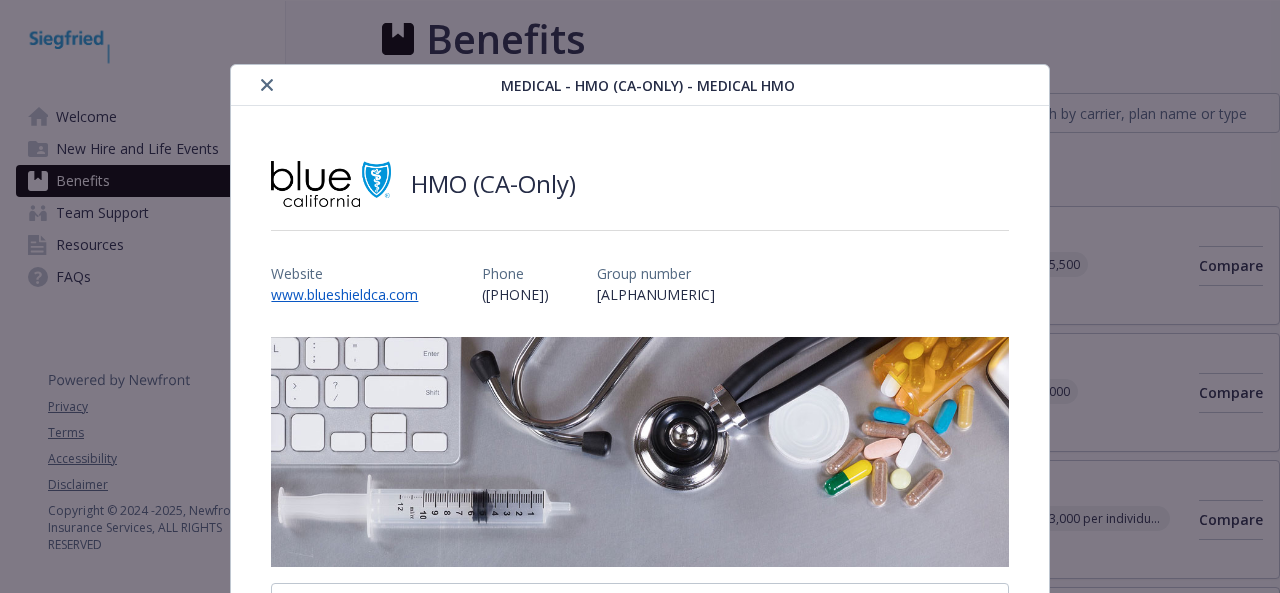 scroll, scrollTop: 358, scrollLeft: 15, axis: both 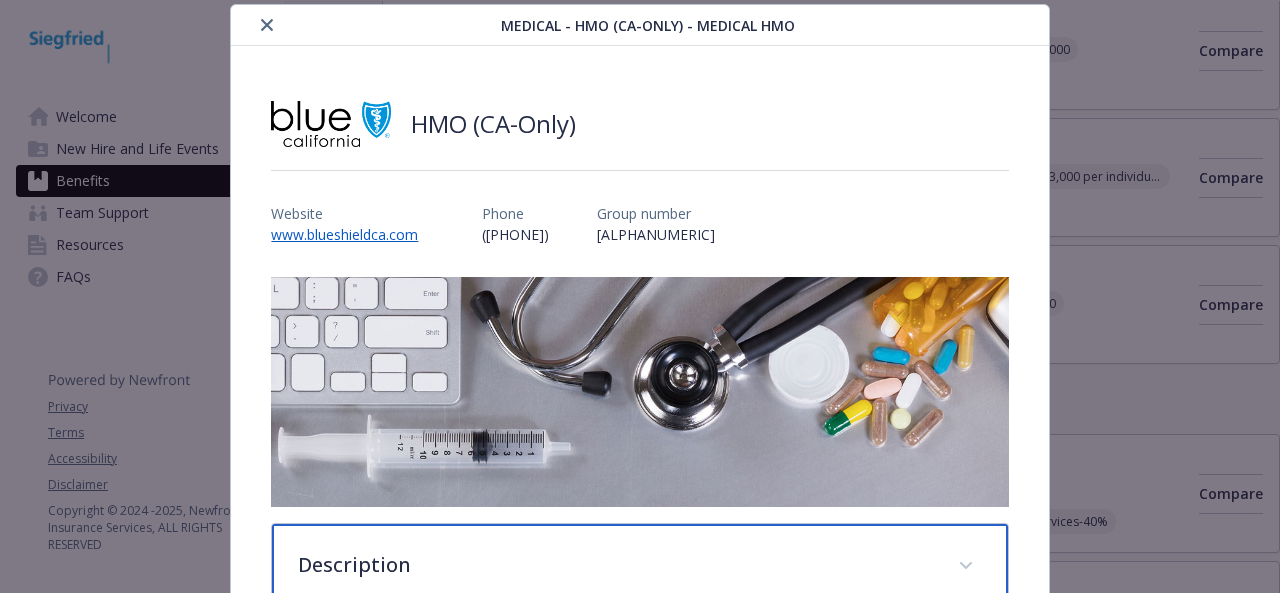 click 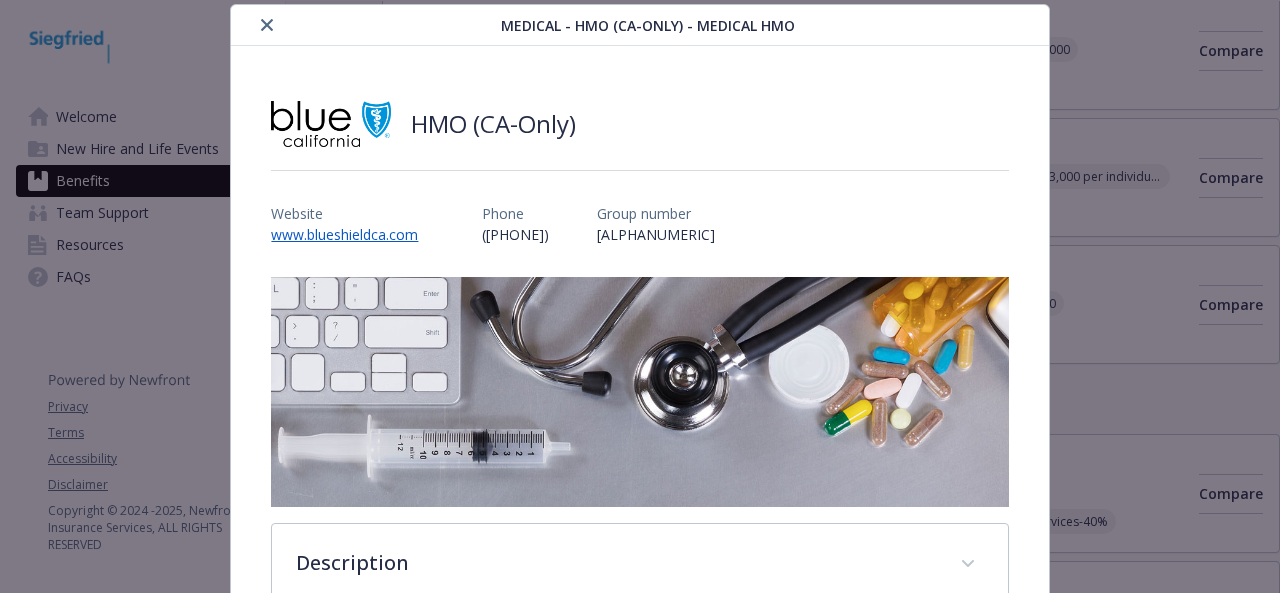 click 